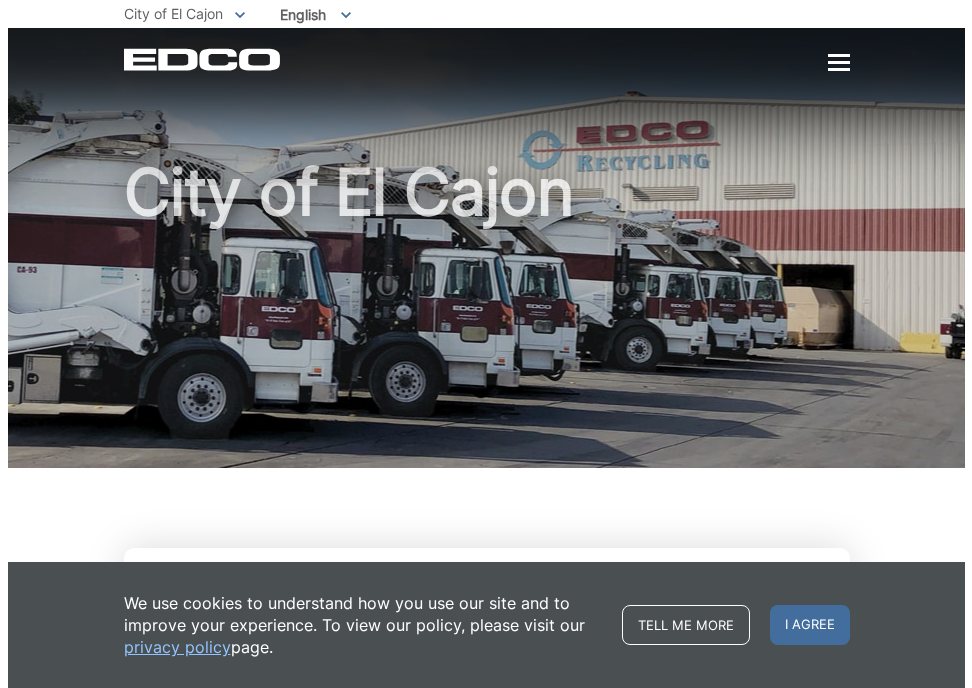 scroll, scrollTop: 0, scrollLeft: 0, axis: both 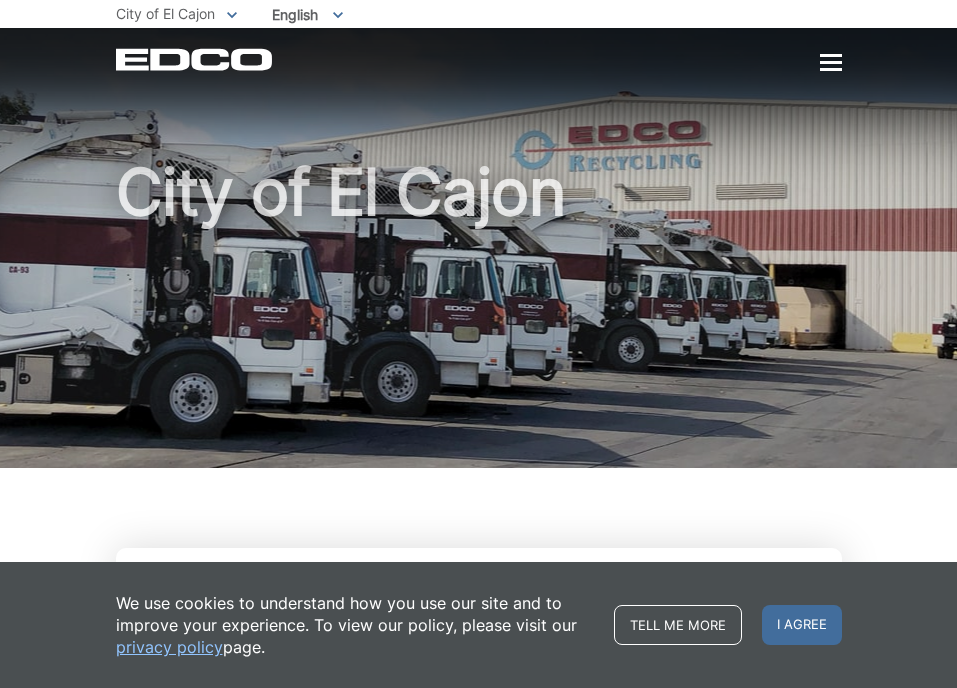 click at bounding box center (831, 63) 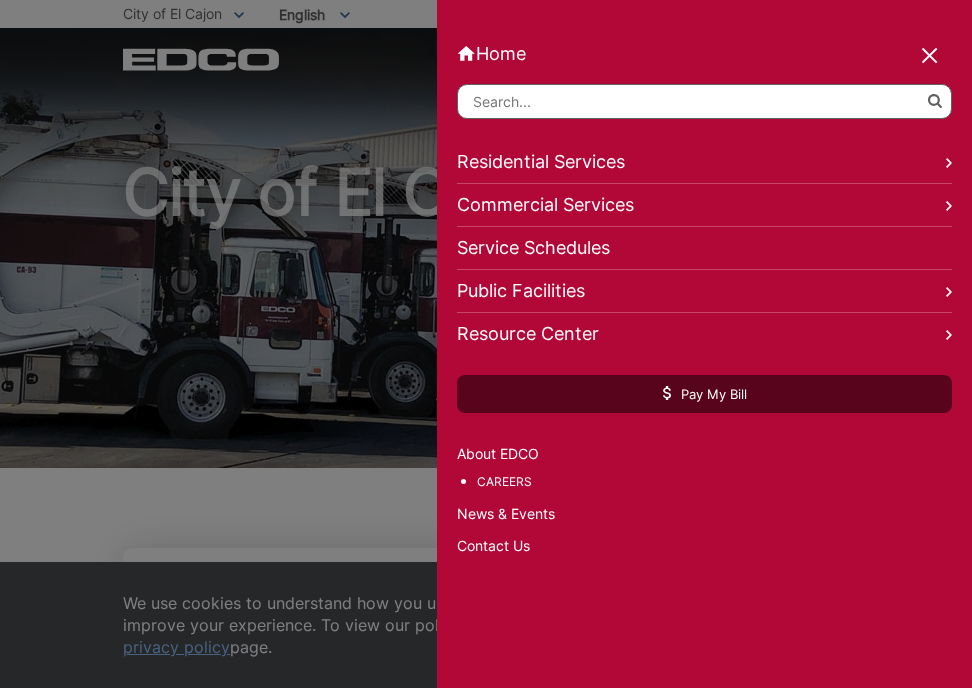 click on "Residential Services" at bounding box center (704, 162) 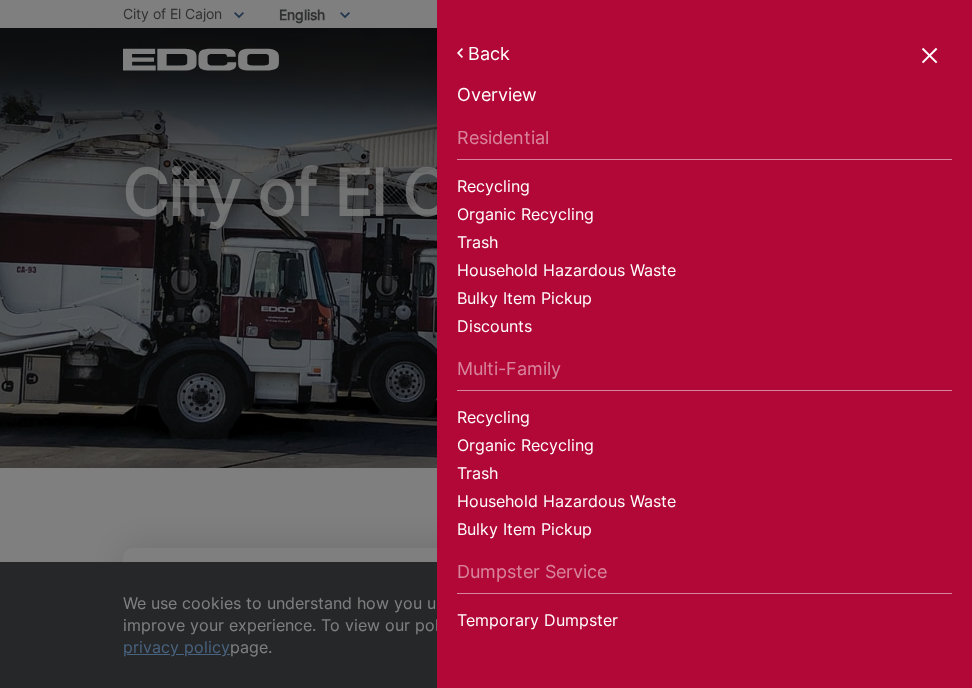 click on "Bulky Item Pickup" at bounding box center [704, 301] 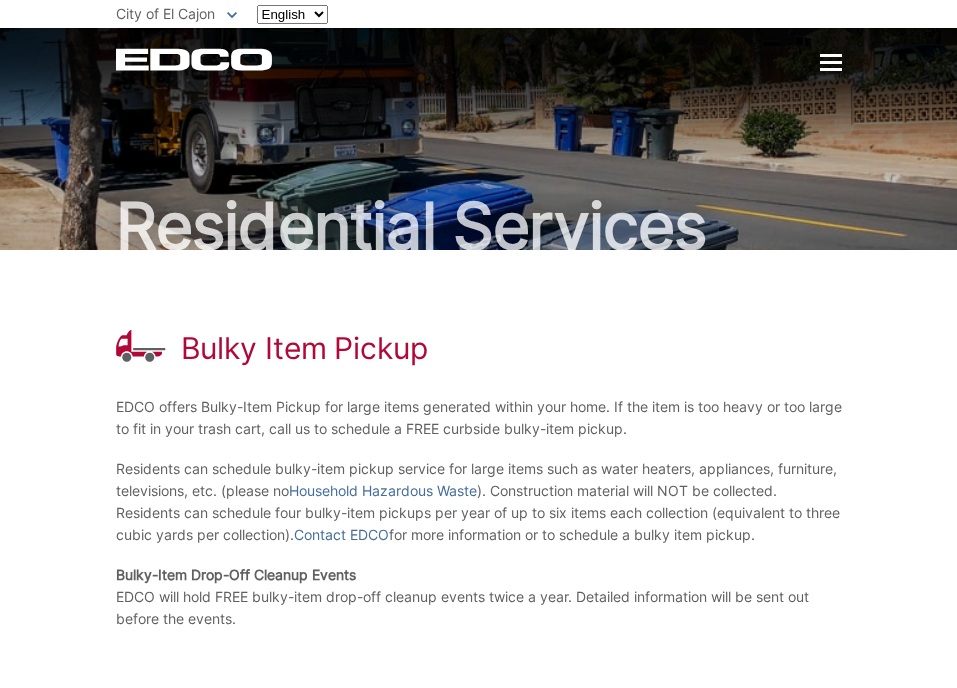 scroll, scrollTop: 0, scrollLeft: 0, axis: both 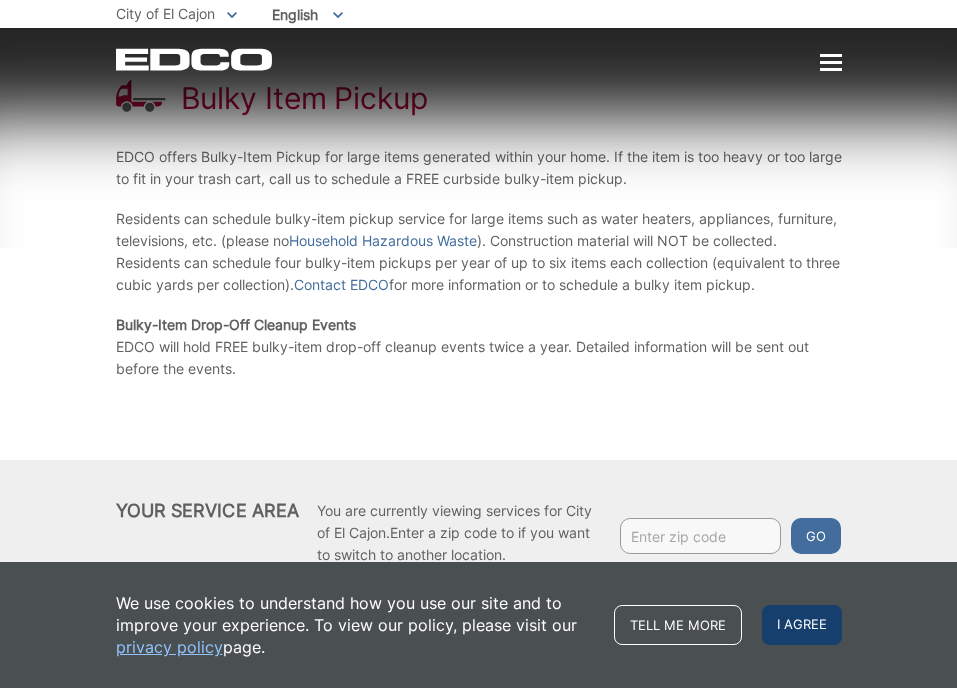 drag, startPoint x: 968, startPoint y: 364, endPoint x: 791, endPoint y: 623, distance: 313.70367 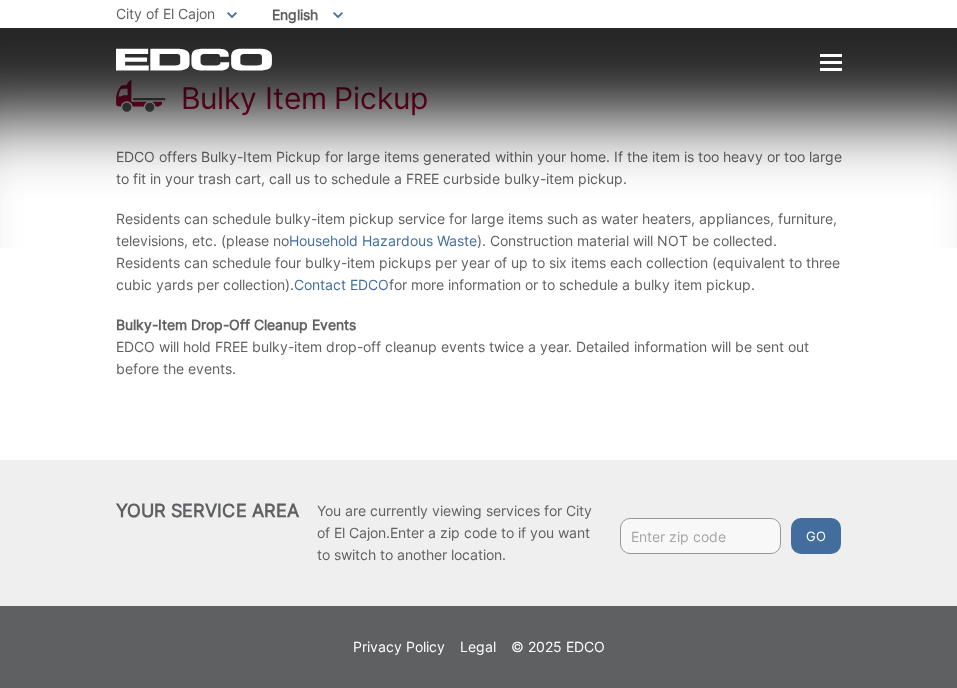 drag, startPoint x: 965, startPoint y: 331, endPoint x: 742, endPoint y: 413, distance: 237.5984 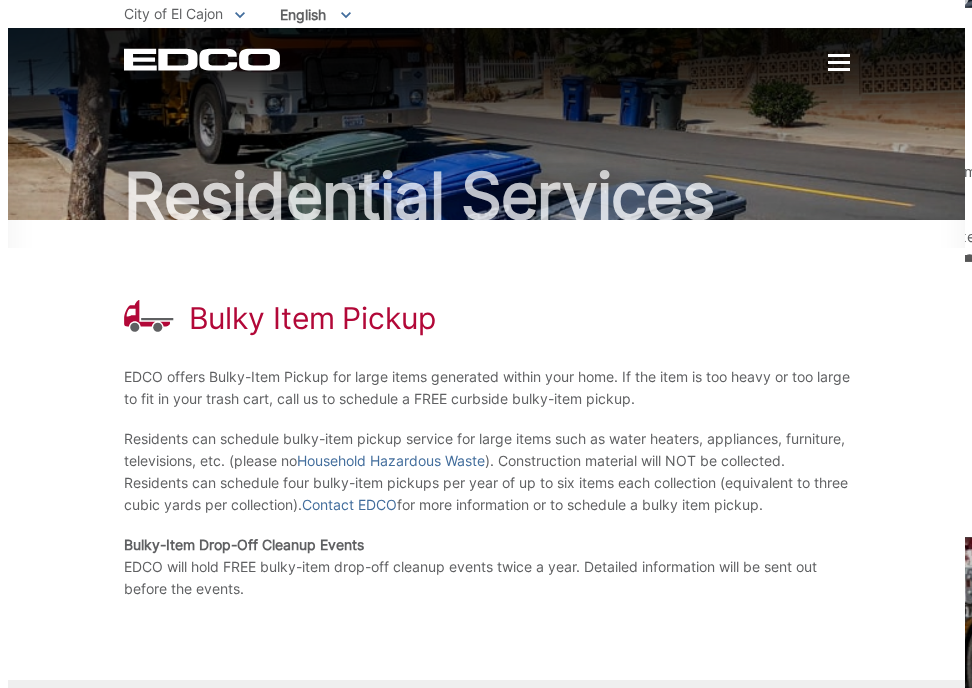 scroll, scrollTop: 0, scrollLeft: 0, axis: both 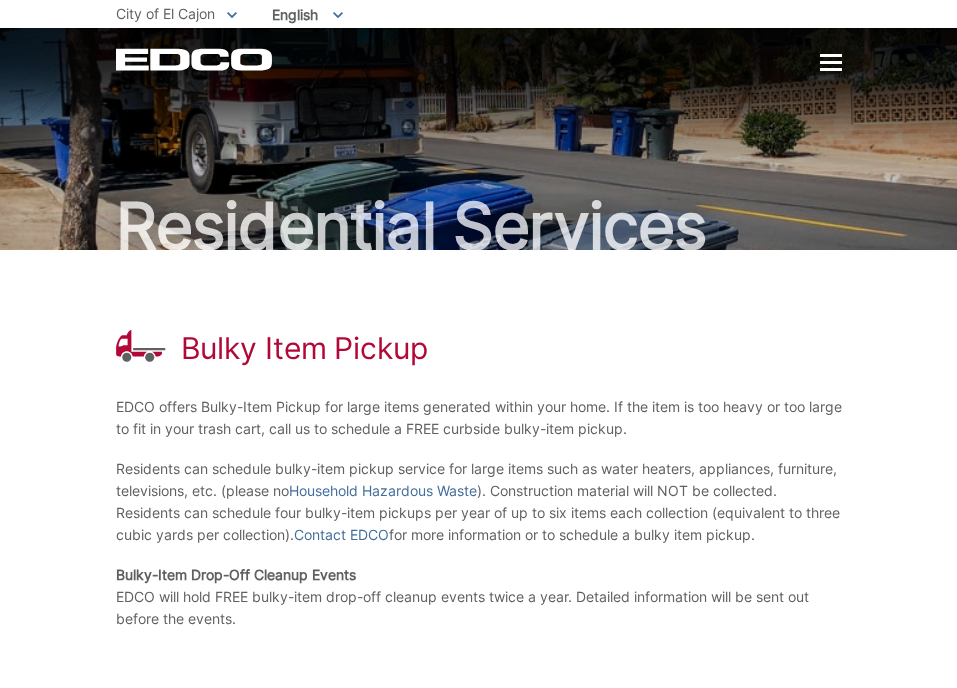 click on "EDCO Logo
Home
Residential Services
Residential
Recycling
Organic Recycling
Trash
Household Hazardous Waste
Bulky Item Pickup
Discounts
Multi-Family
Recycling
Organic Recycling
Trash
Household Hazardous Waste
Bulky Item Pickup
Dumpster Service
Temporary Dumpster
Commercial Services
Commercial
Recycling
Organic Recycling
Trash" at bounding box center [478, 49] 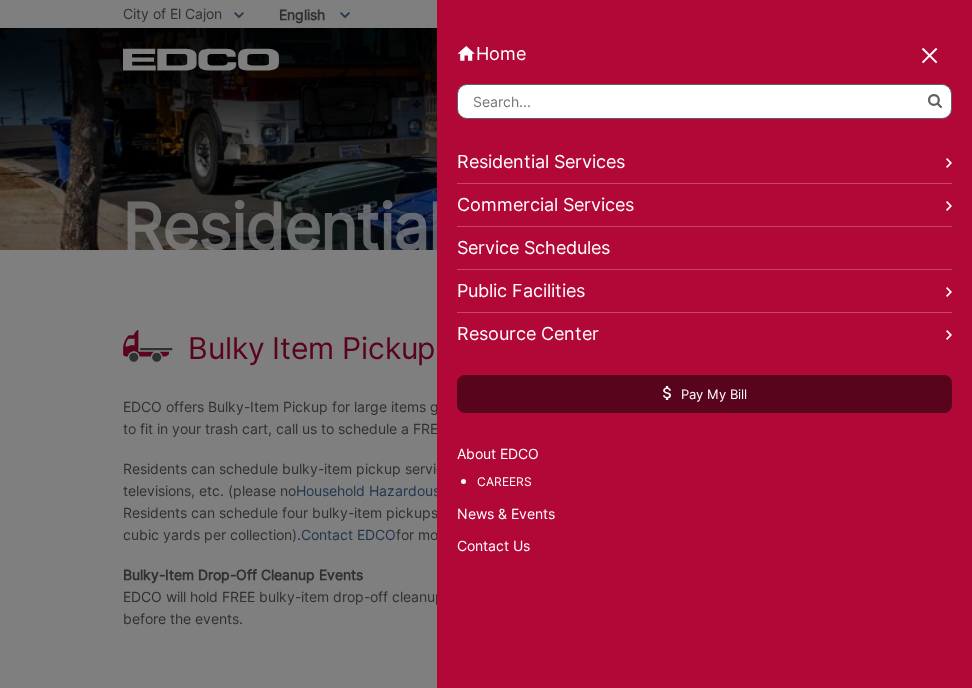 click on "Residential Services" at bounding box center [704, 162] 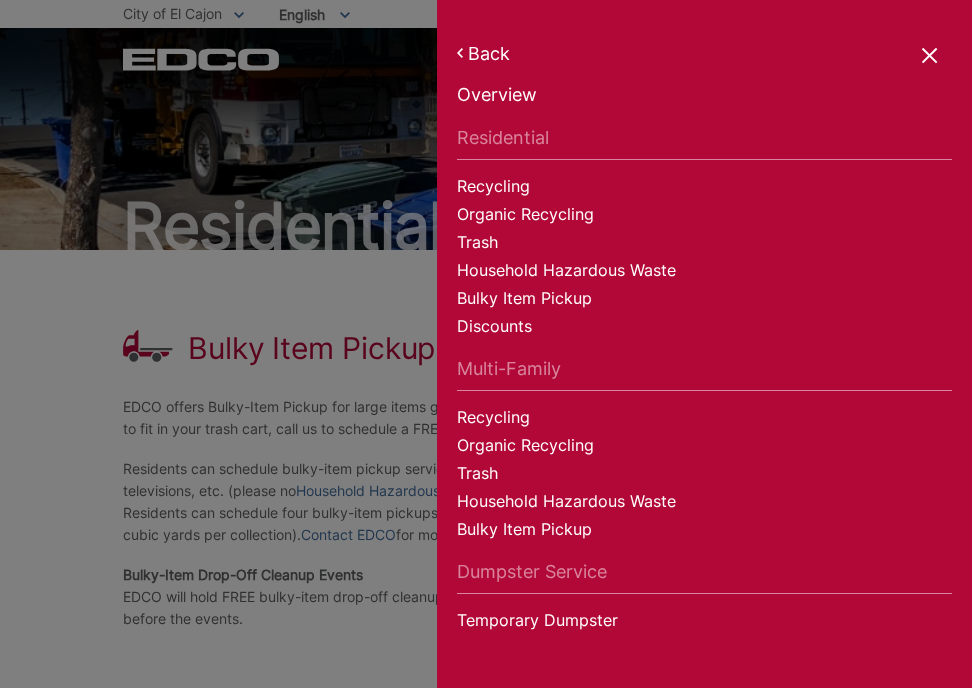 click on "Bulky Item Pickup" at bounding box center (704, 301) 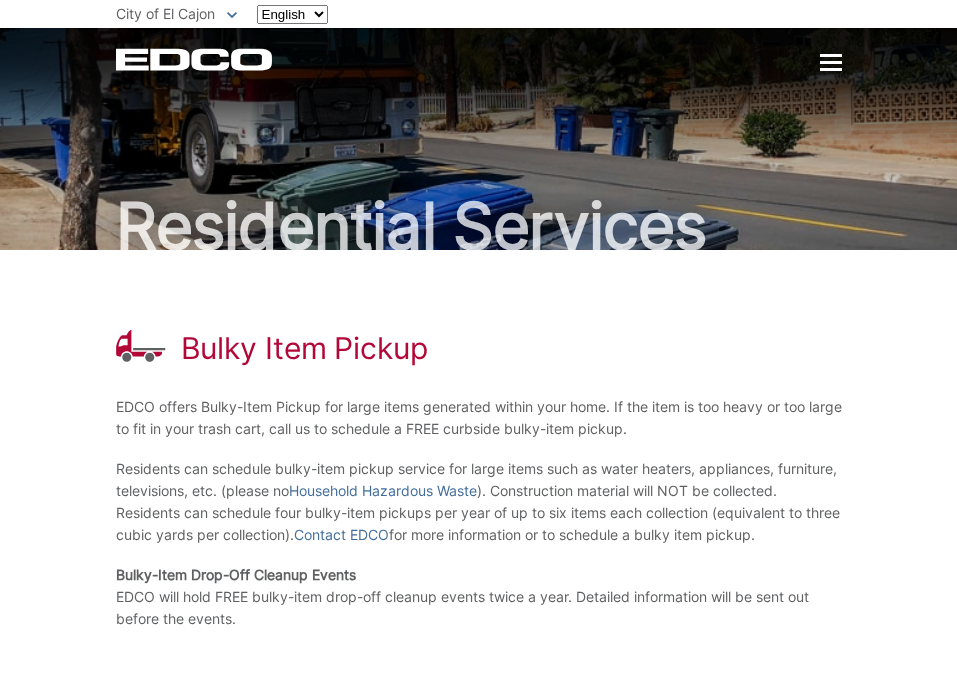 scroll, scrollTop: 0, scrollLeft: 0, axis: both 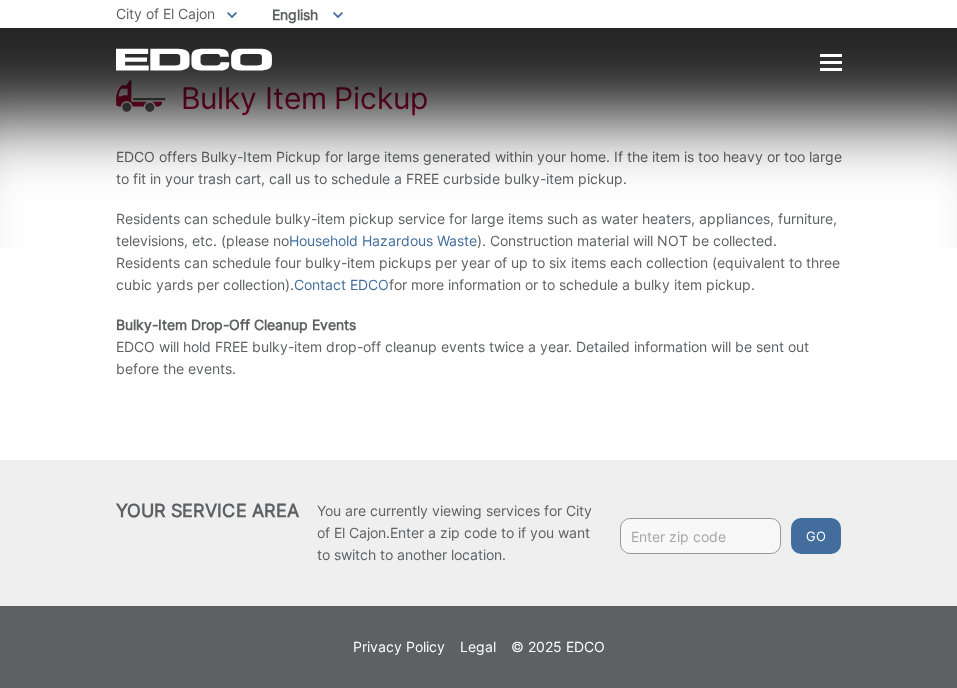 click at bounding box center [700, 536] 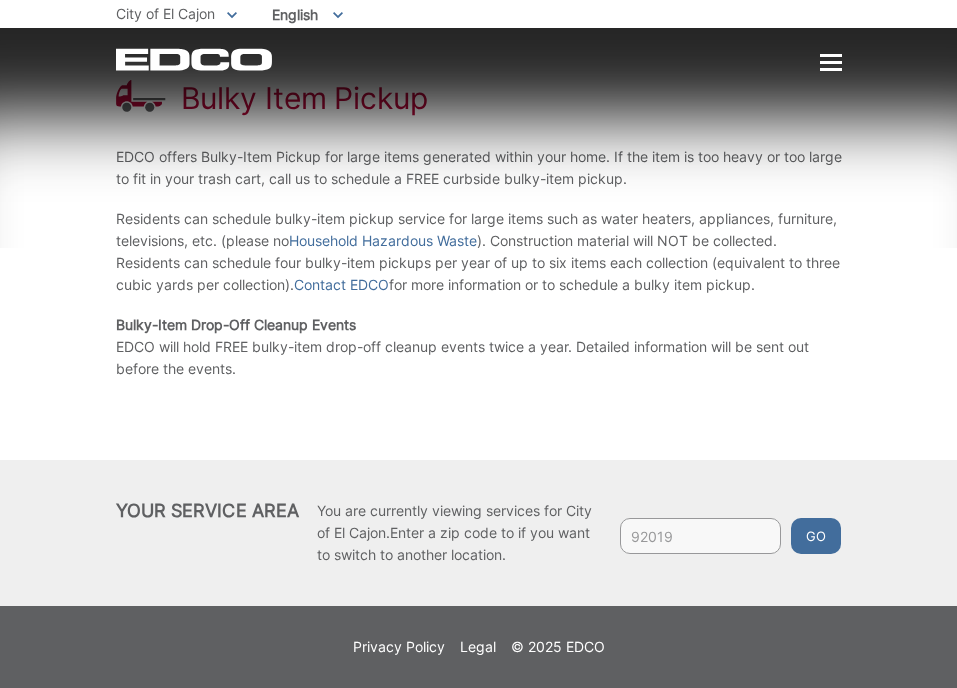 type on "92019" 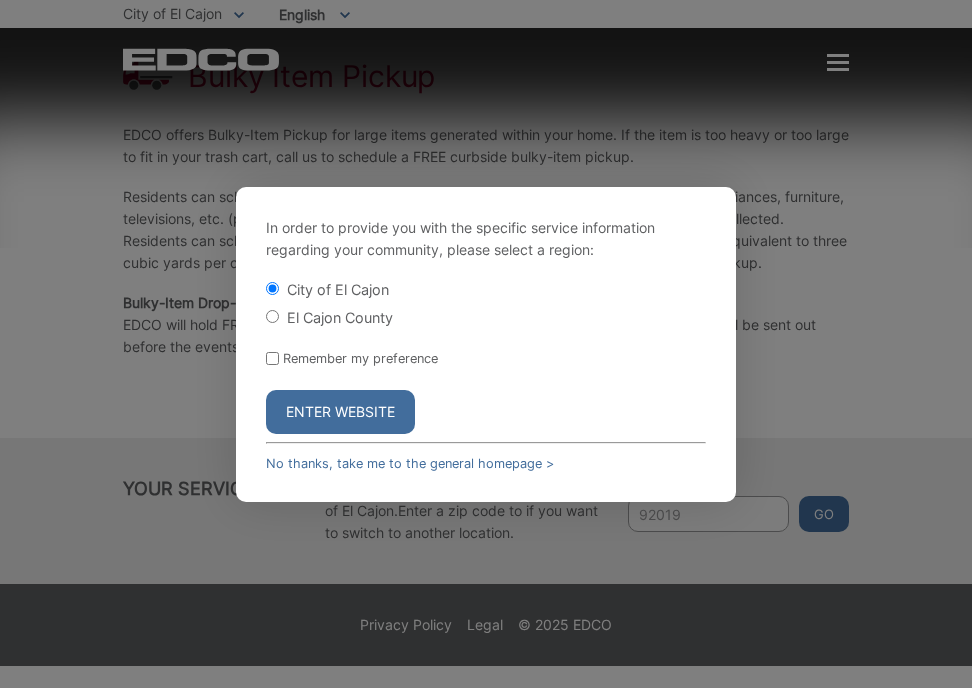 click on "Enter Website" at bounding box center [340, 412] 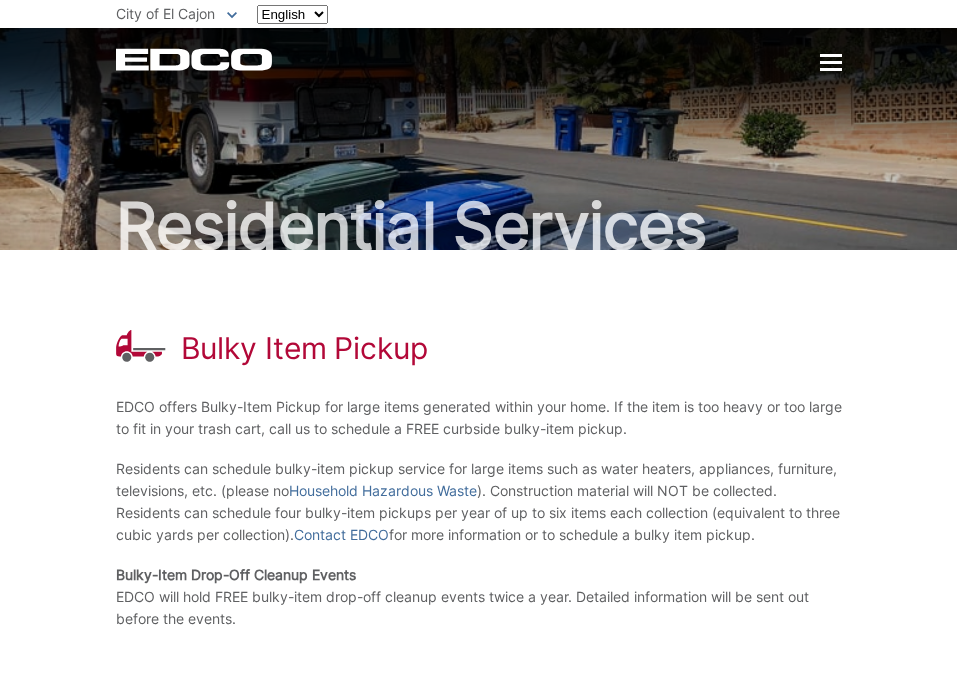 scroll, scrollTop: 0, scrollLeft: 0, axis: both 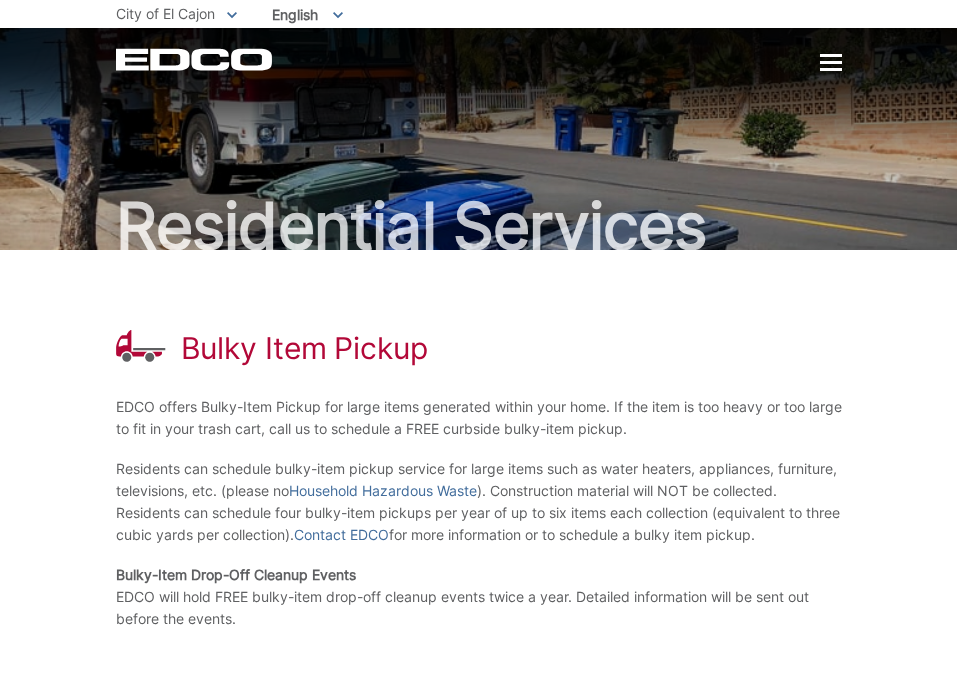 click at bounding box center (831, 62) 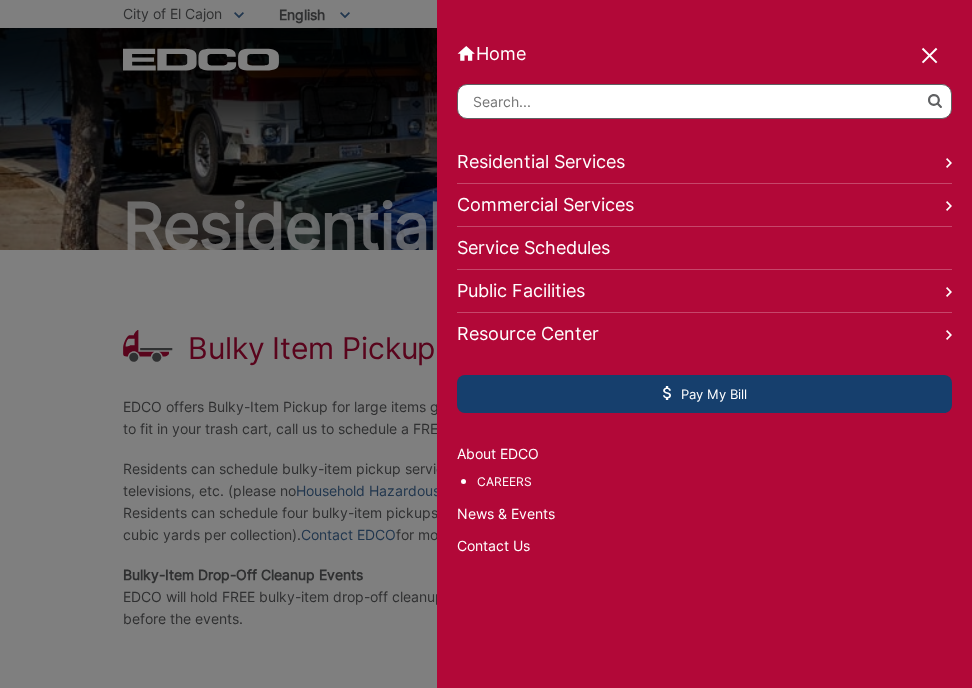 click 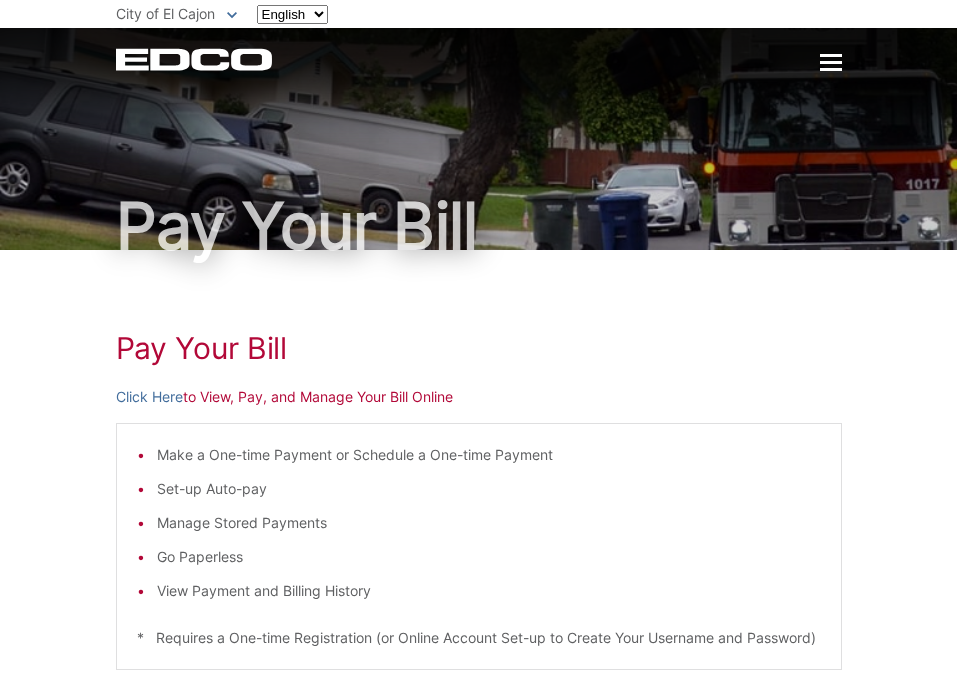scroll, scrollTop: 0, scrollLeft: 0, axis: both 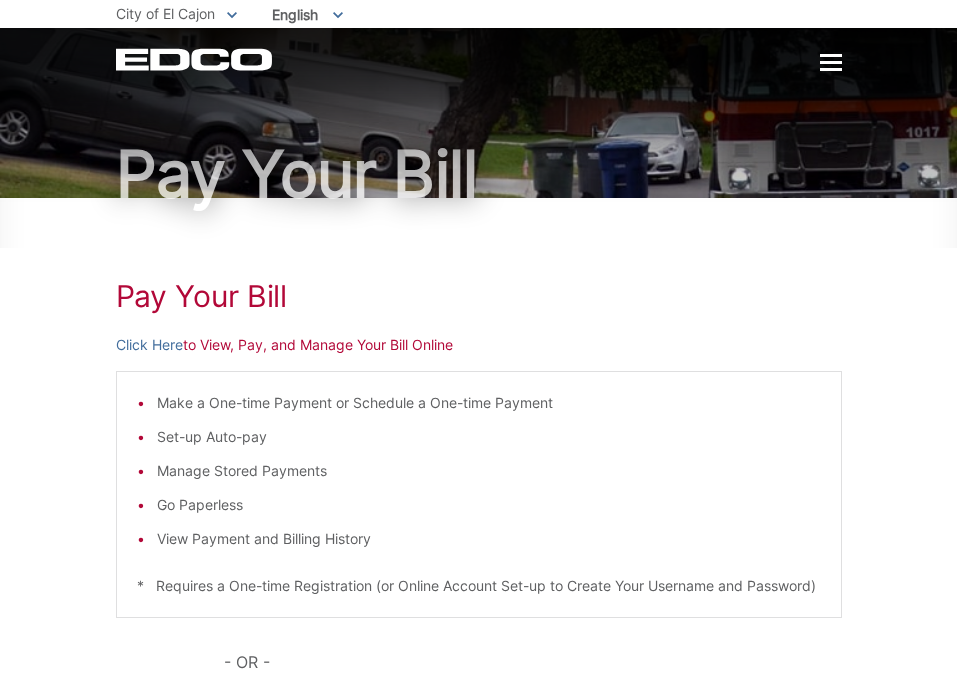 click at bounding box center (831, 62) 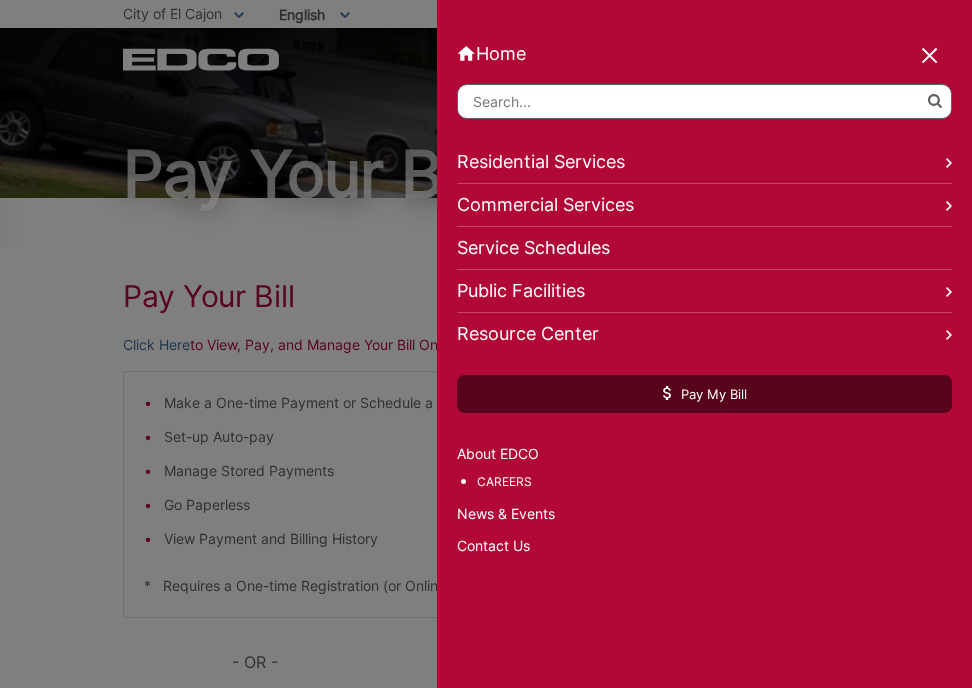 click on "Residential Services" at bounding box center [704, 162] 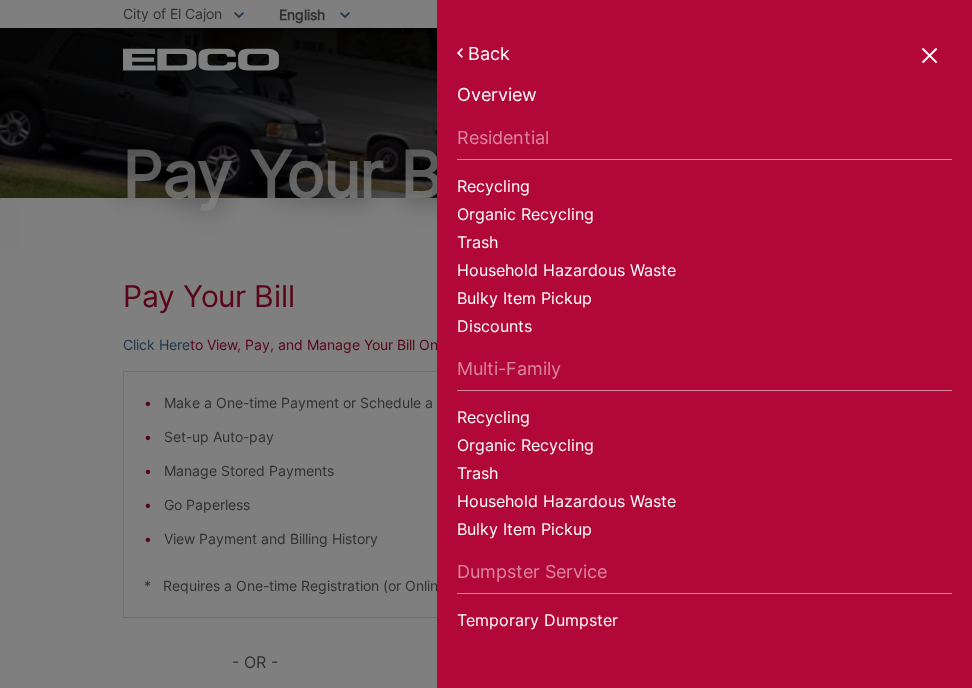 click on "Bulky Item Pickup" at bounding box center (704, 301) 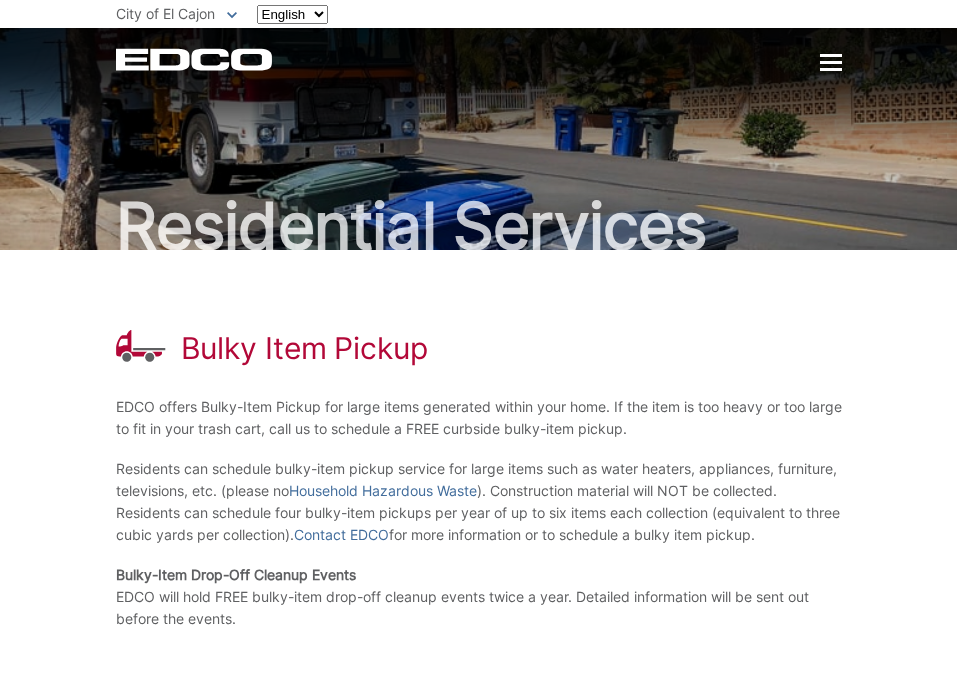 scroll, scrollTop: 0, scrollLeft: 0, axis: both 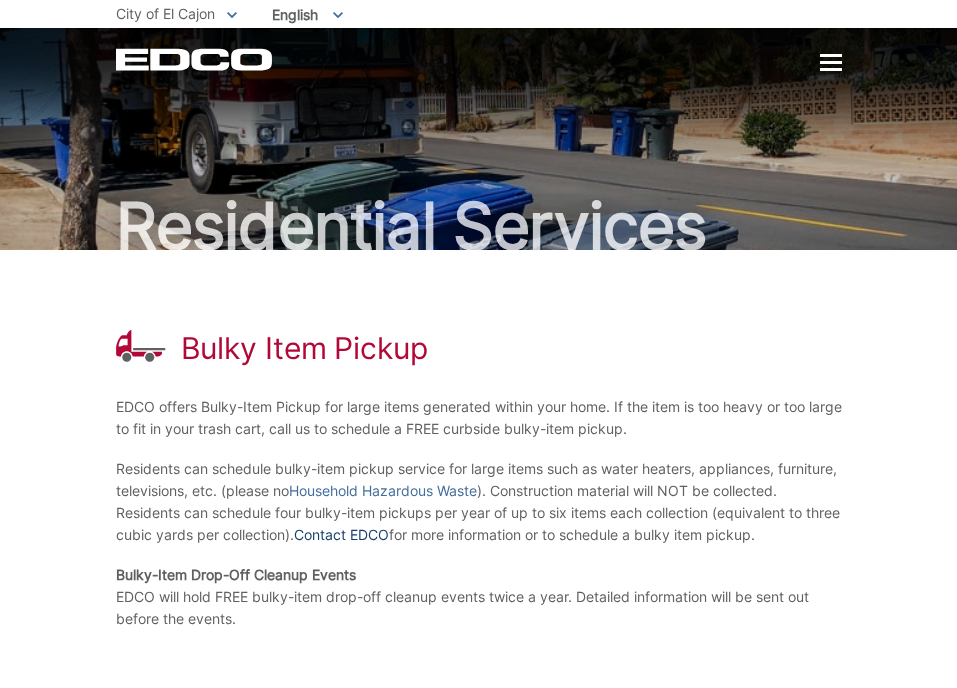 click on "Contact EDCO" at bounding box center [341, 535] 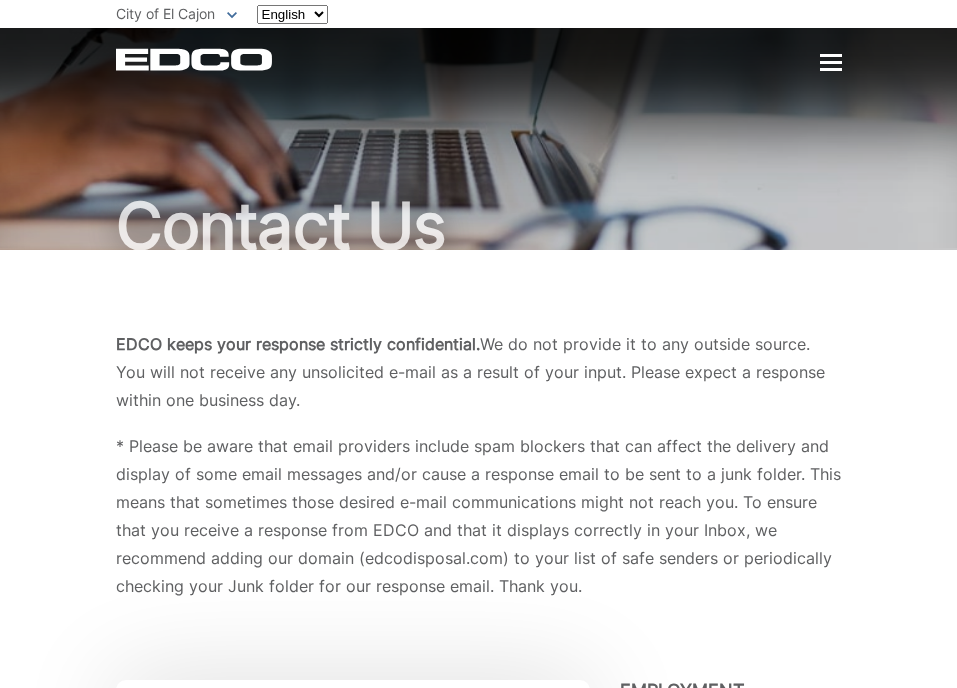 scroll, scrollTop: 0, scrollLeft: 0, axis: both 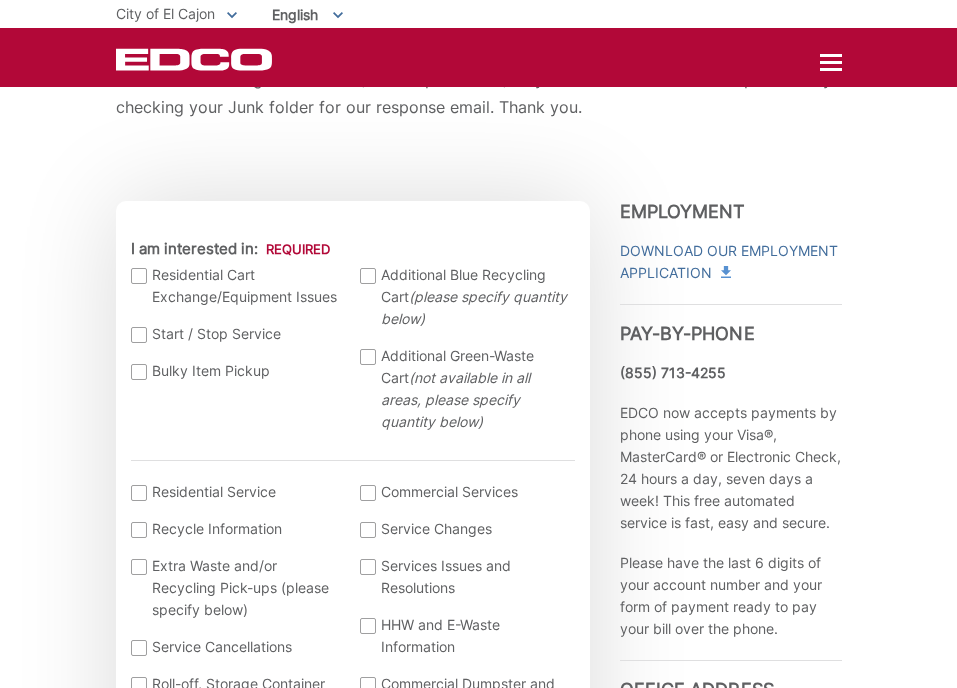 click at bounding box center [139, 372] 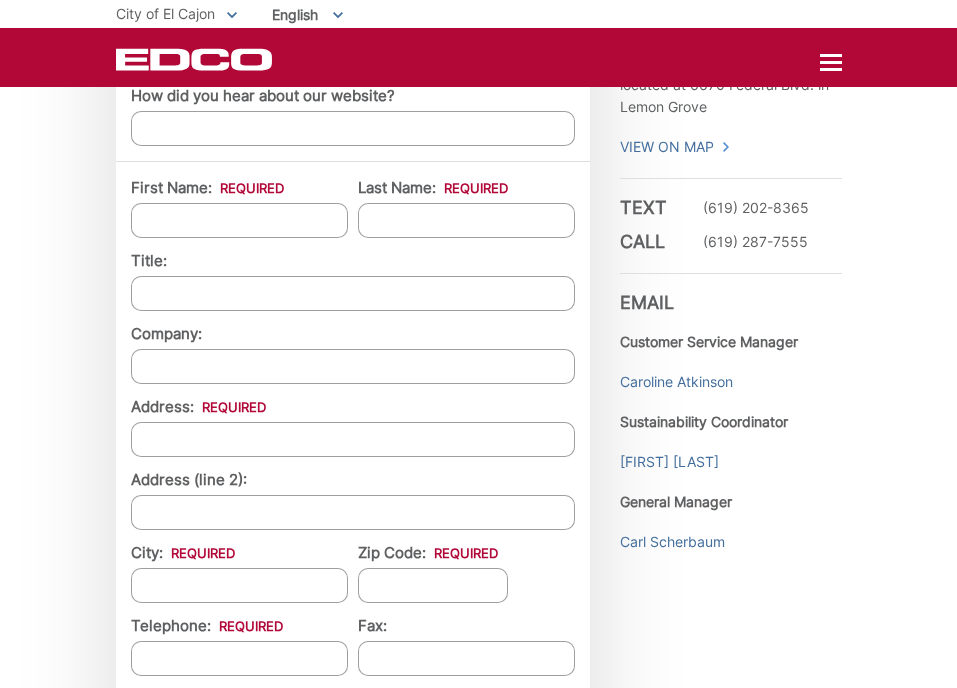 scroll, scrollTop: 1615, scrollLeft: 0, axis: vertical 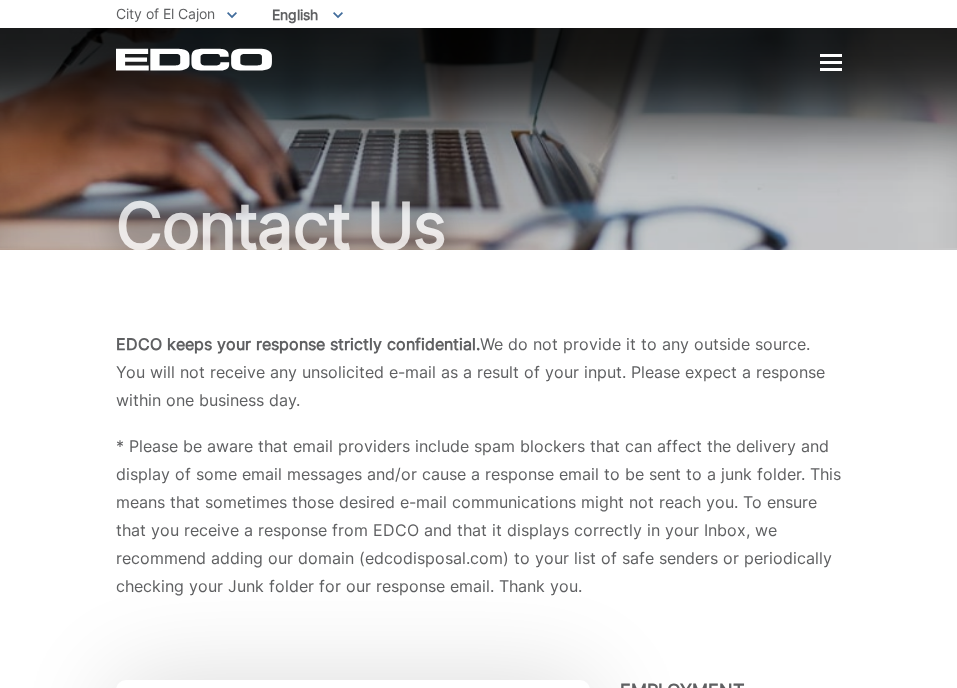 click at bounding box center [831, 62] 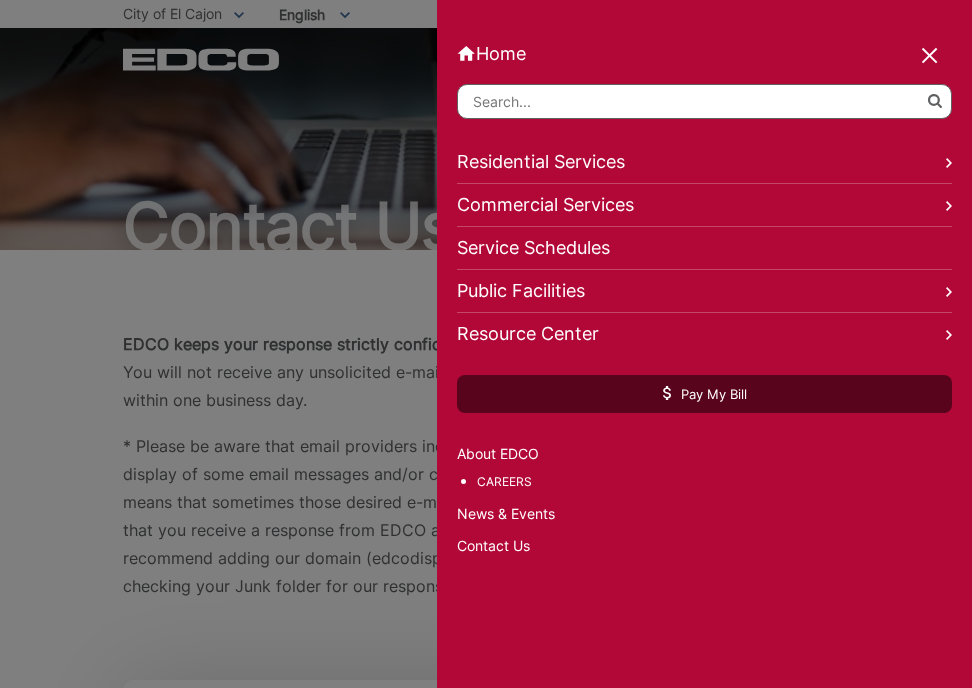 click on "Contact Us" at bounding box center (704, 546) 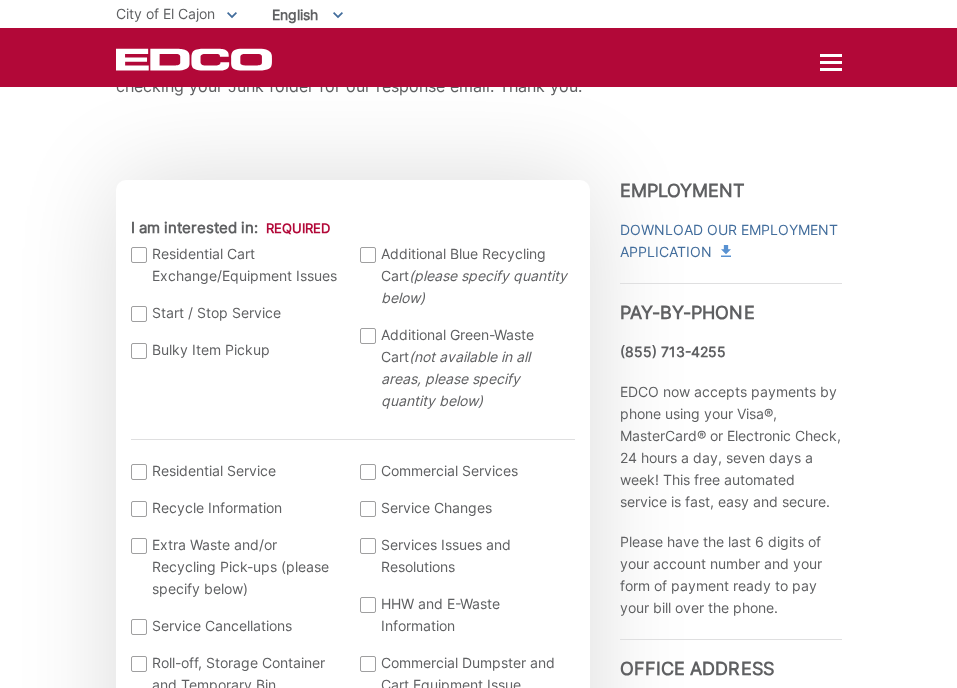 scroll, scrollTop: 508, scrollLeft: 0, axis: vertical 